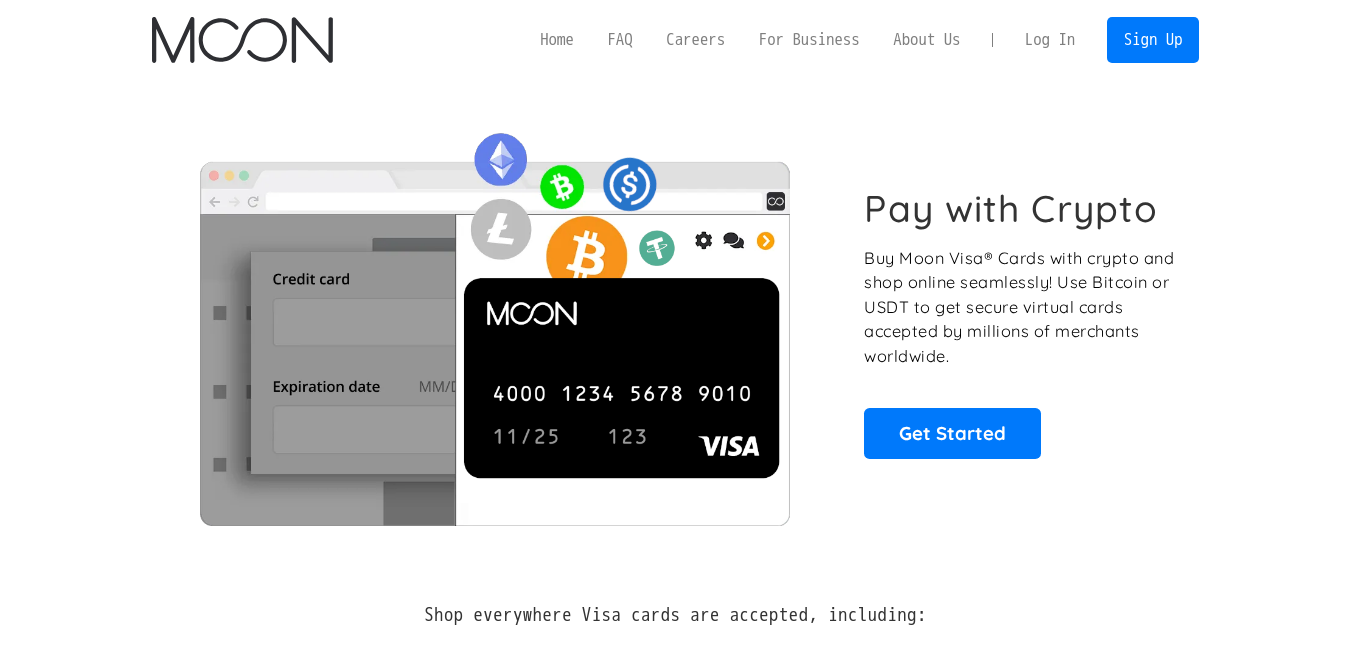 scroll, scrollTop: 0, scrollLeft: 0, axis: both 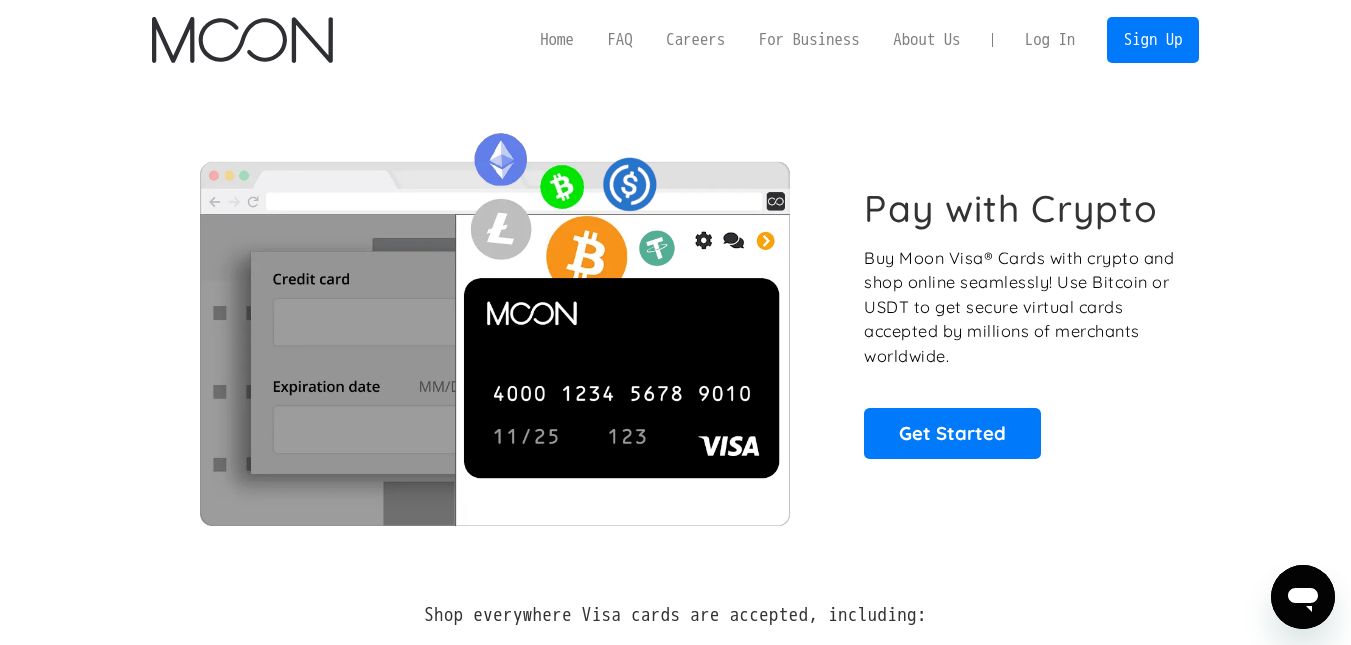 click on "Log In" at bounding box center (1050, 40) 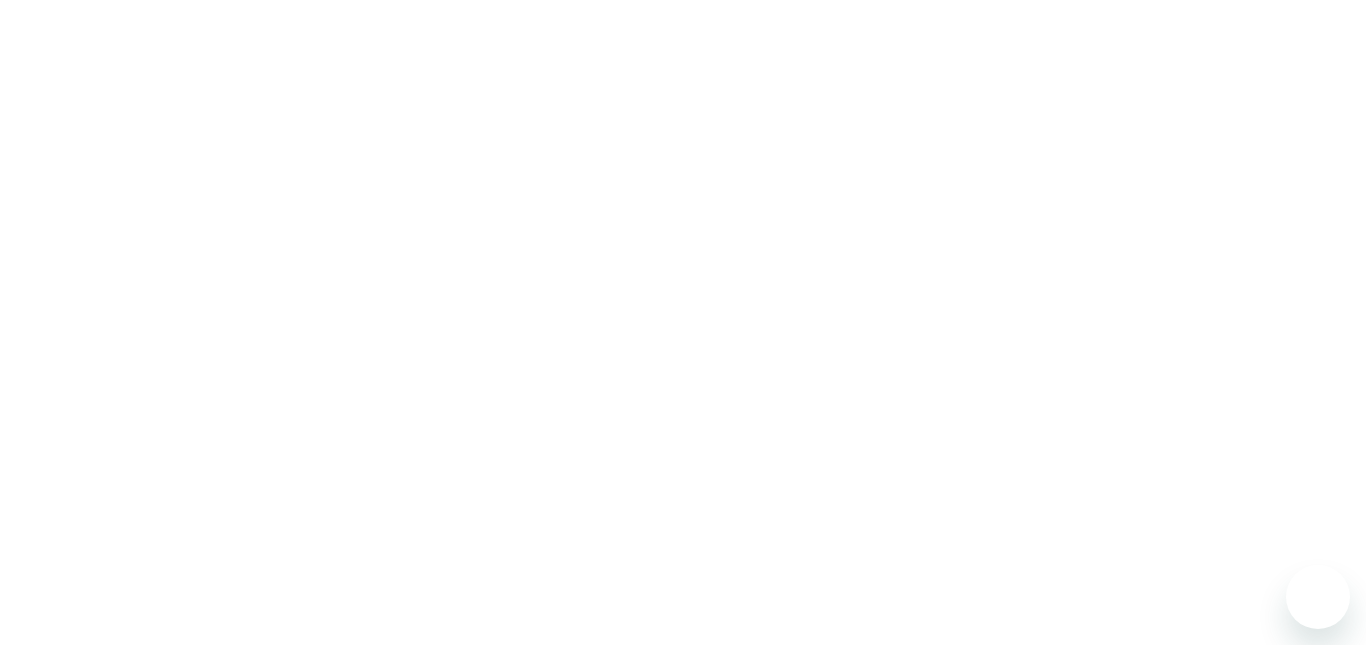 scroll, scrollTop: 0, scrollLeft: 0, axis: both 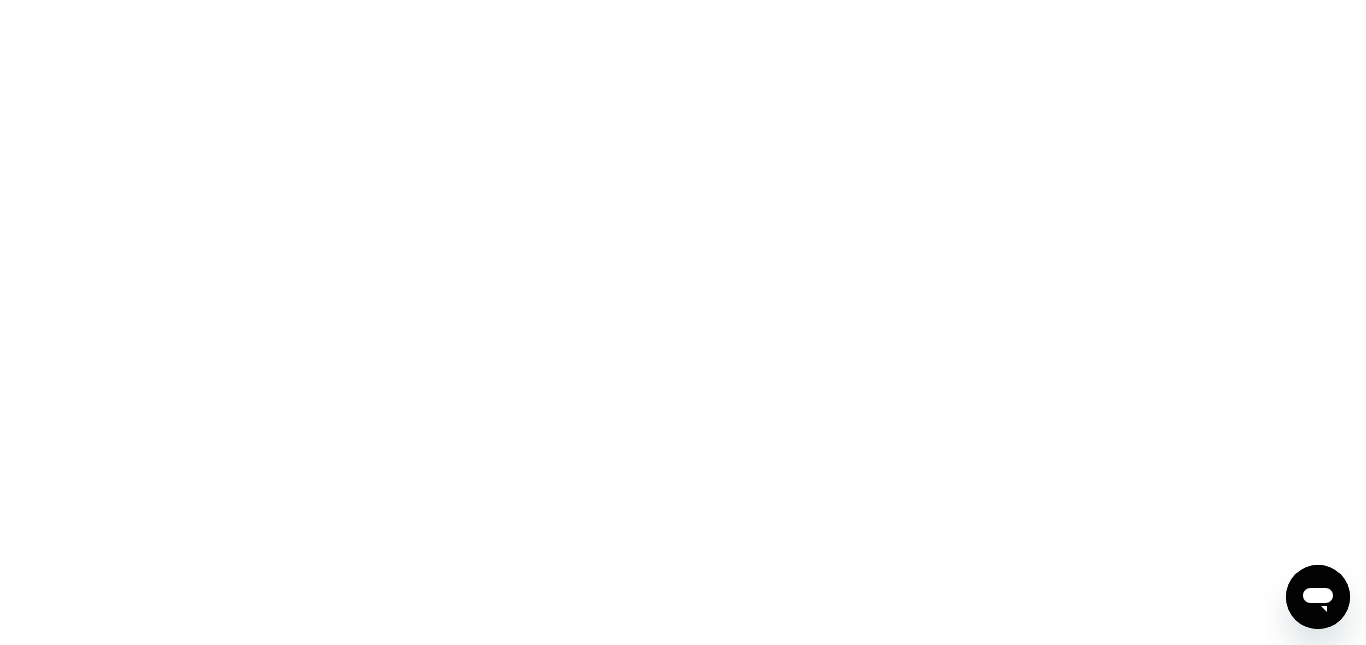 click 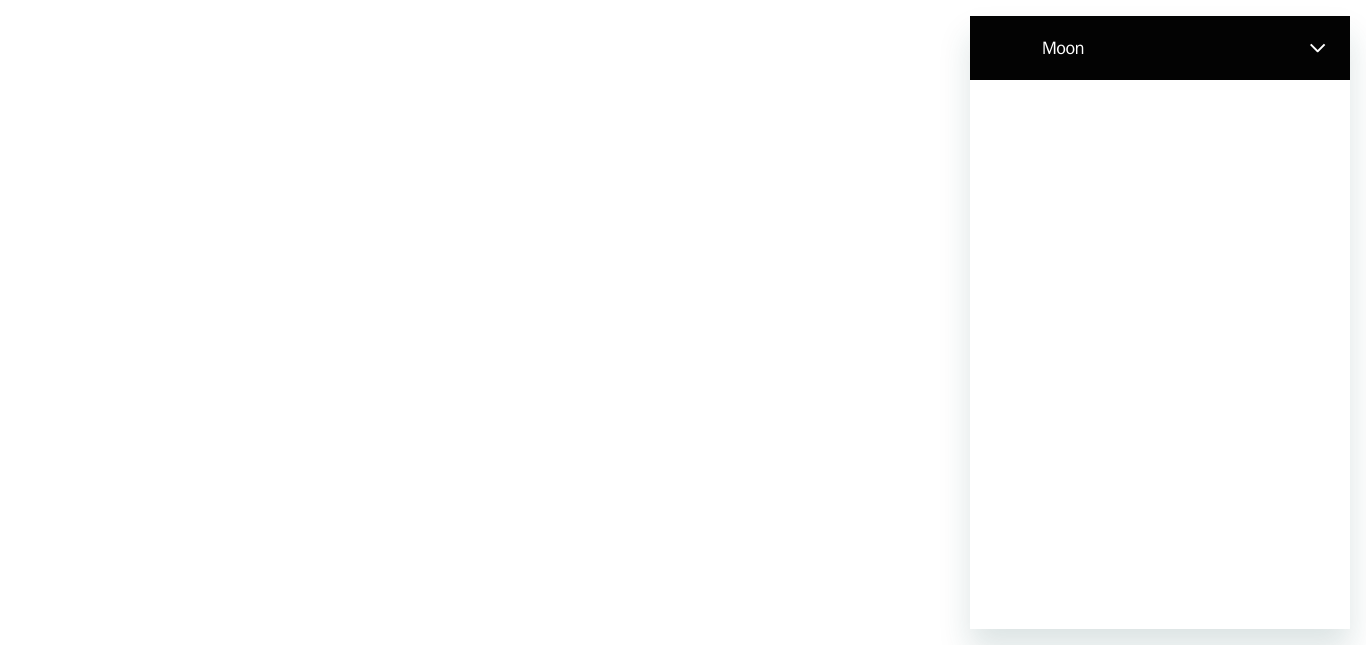 scroll, scrollTop: 0, scrollLeft: 0, axis: both 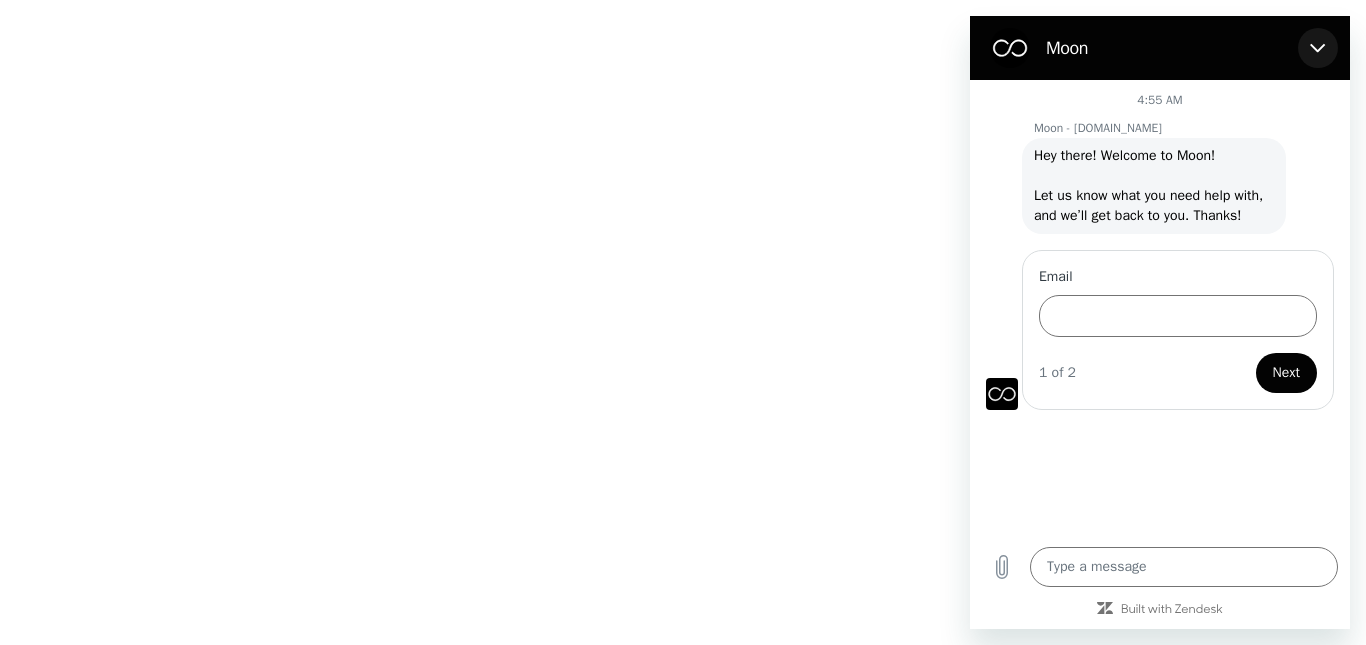 click 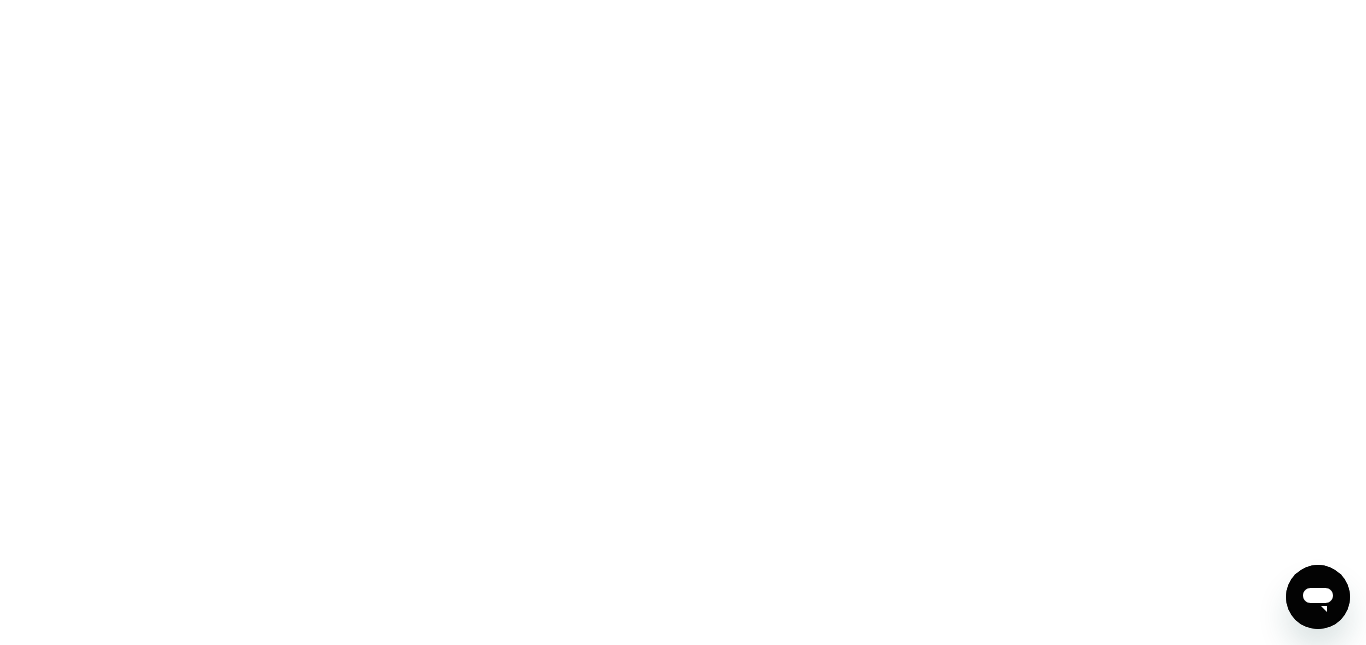 click at bounding box center [1318, 597] 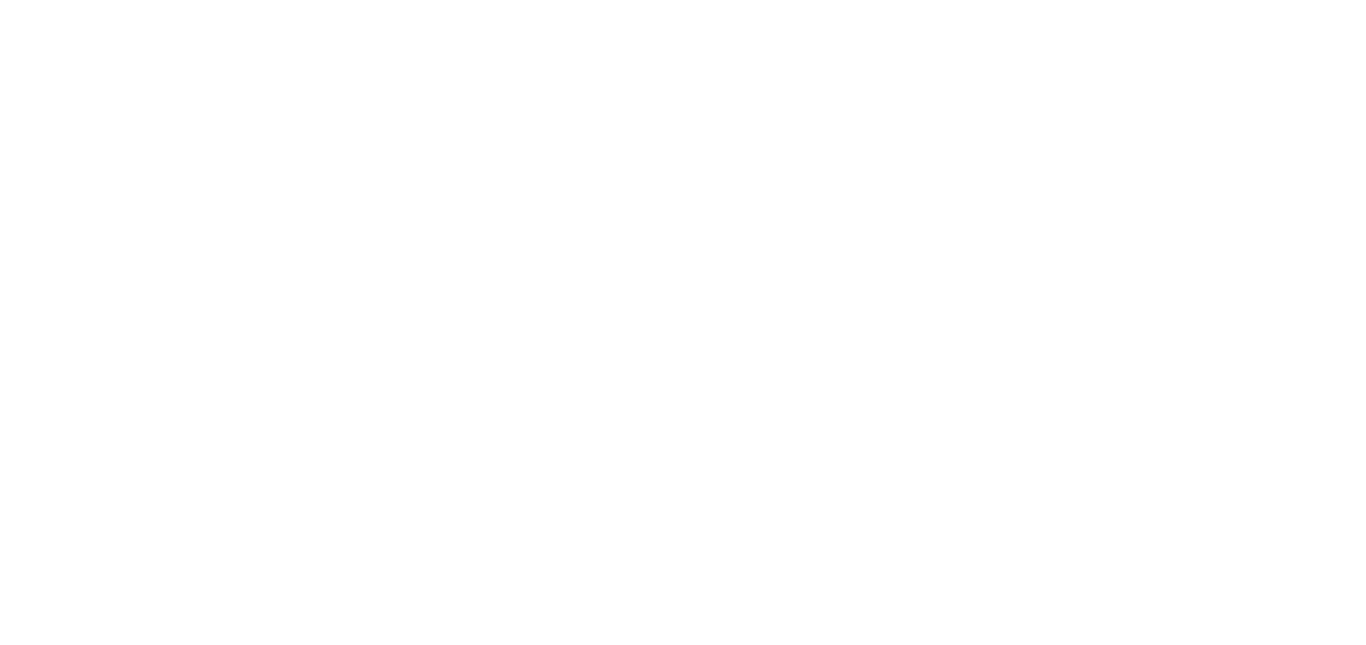 scroll, scrollTop: 0, scrollLeft: 0, axis: both 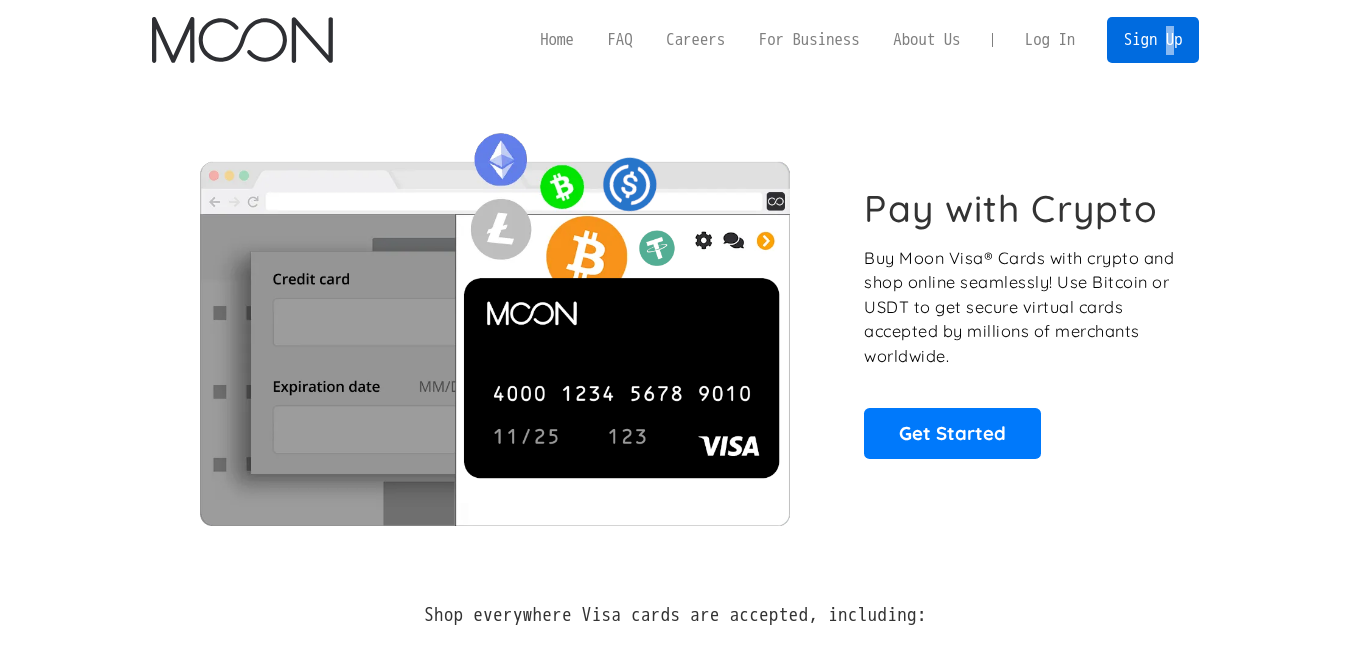 drag, startPoint x: 1165, startPoint y: 68, endPoint x: 1171, endPoint y: 30, distance: 38.470768 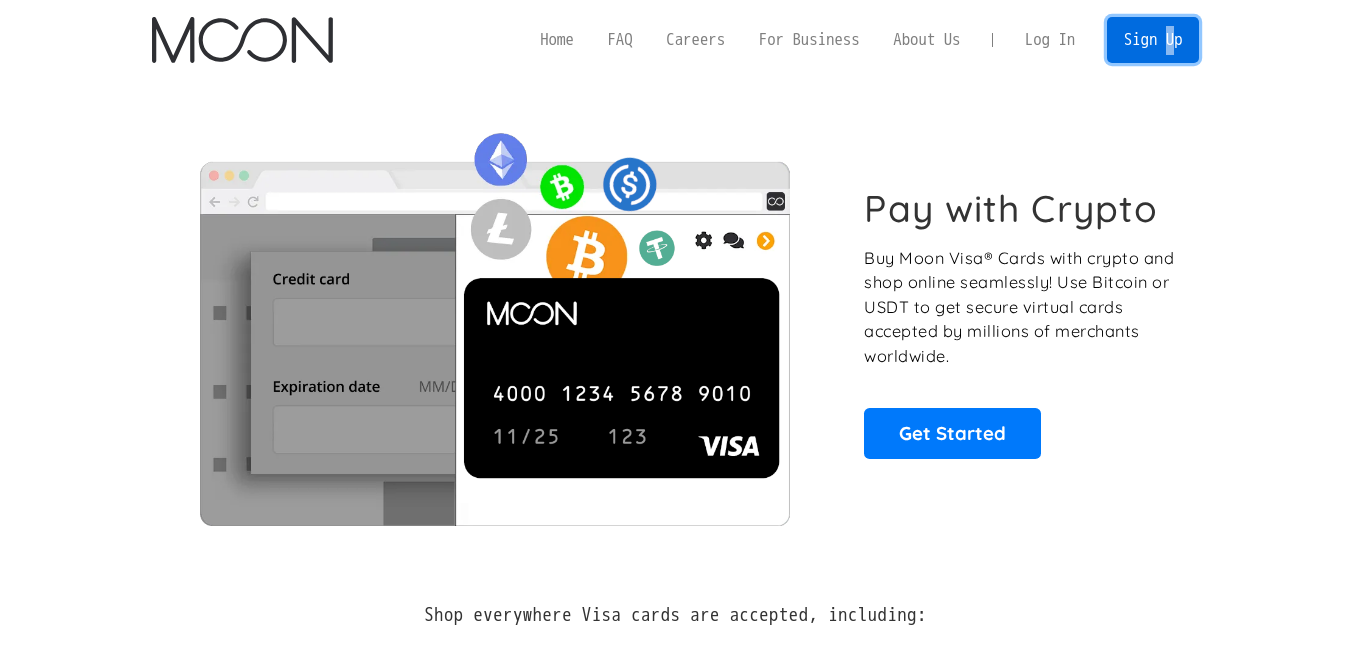 click on "Sign Up" at bounding box center [1153, 39] 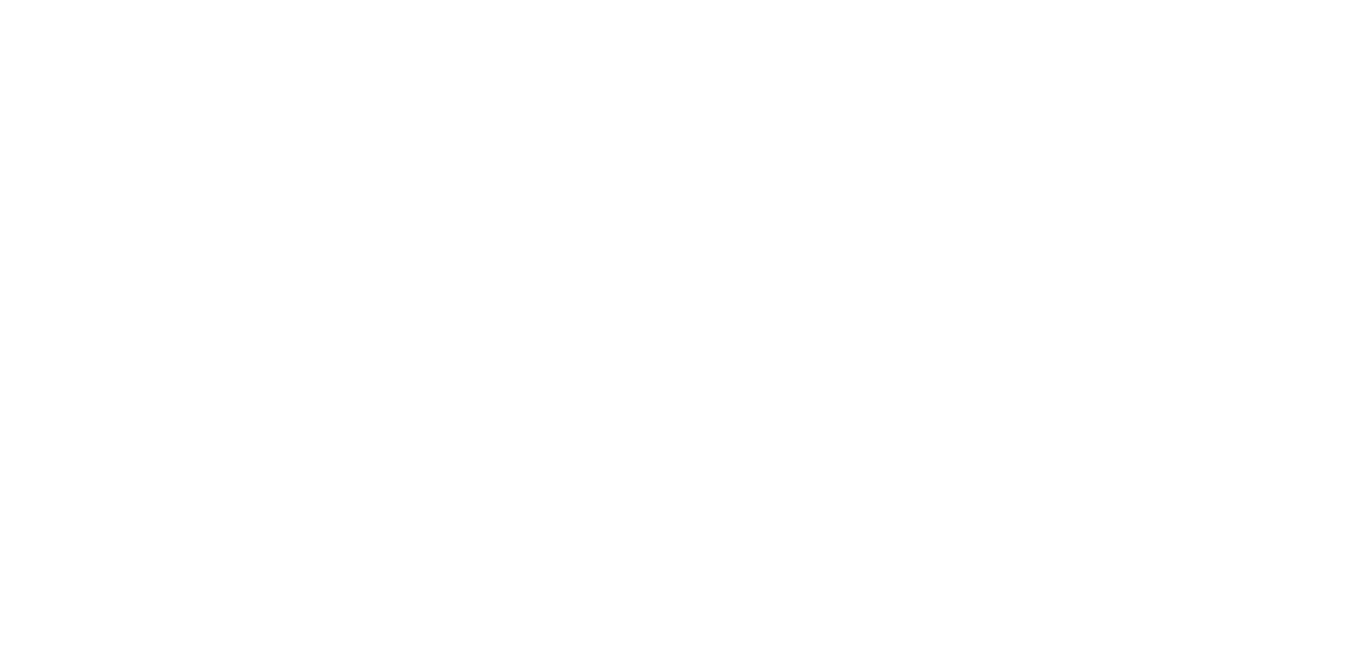 scroll, scrollTop: 0, scrollLeft: 0, axis: both 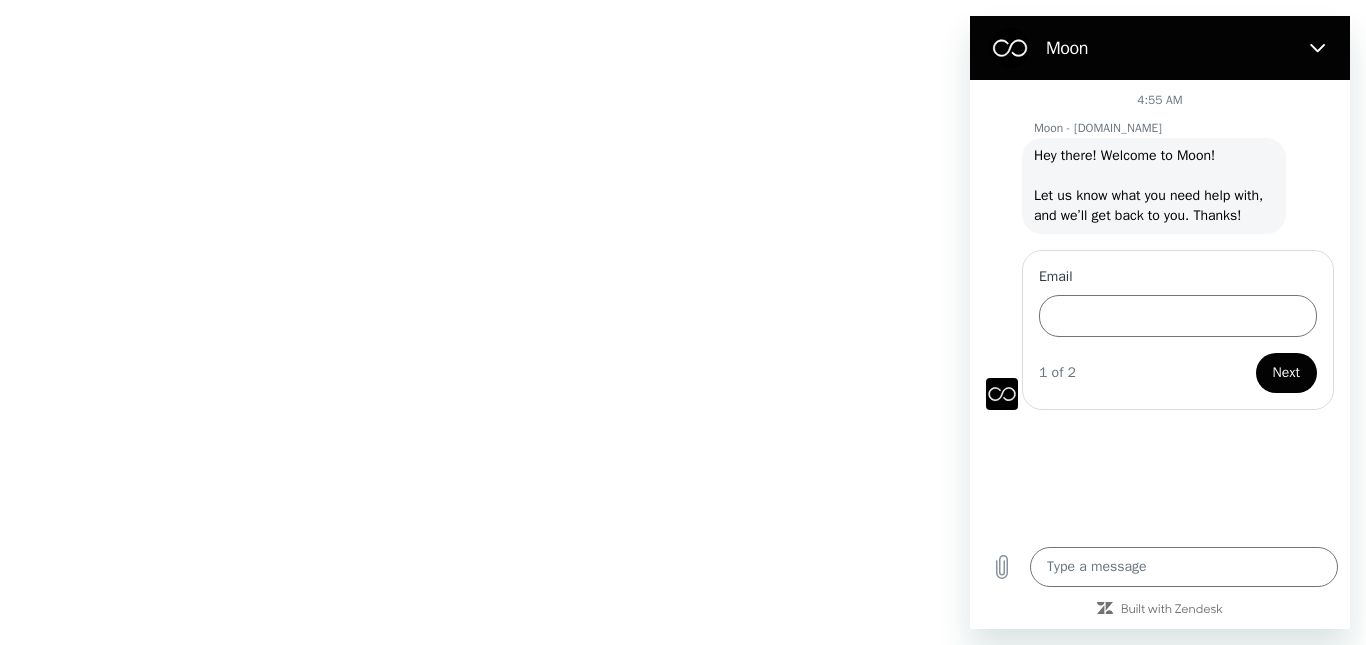 click at bounding box center (683, 322) 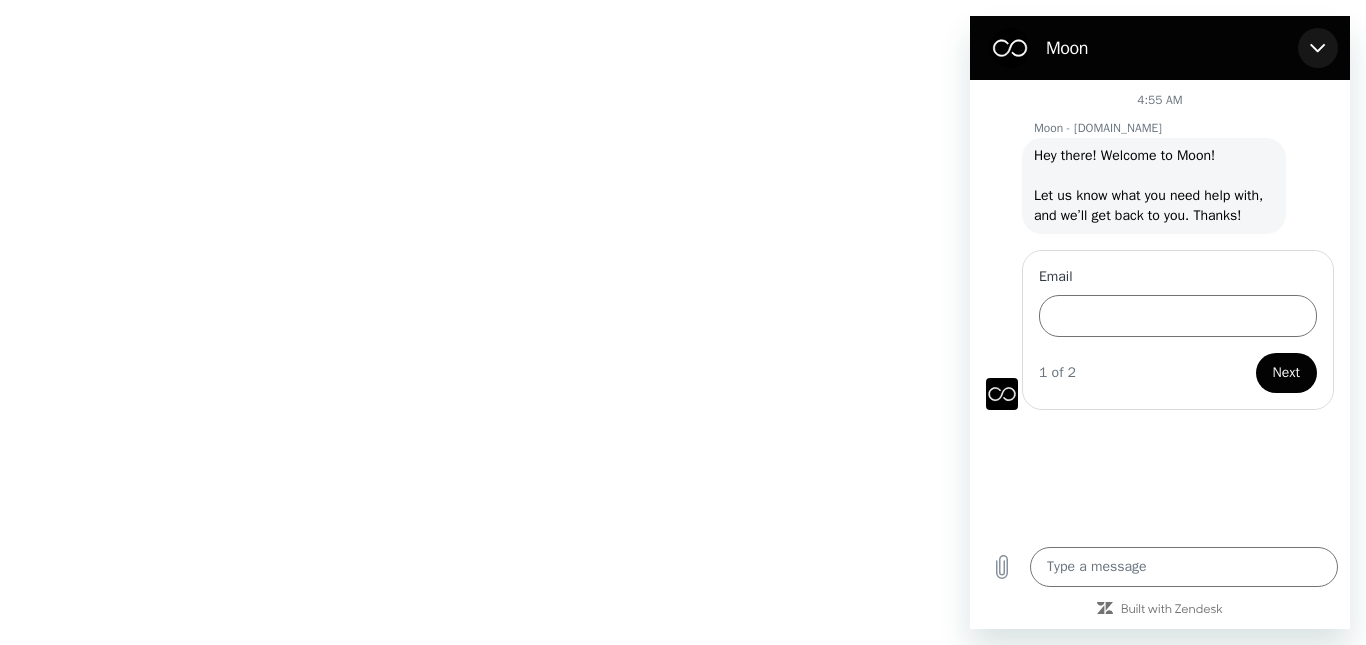 click at bounding box center [1318, 48] 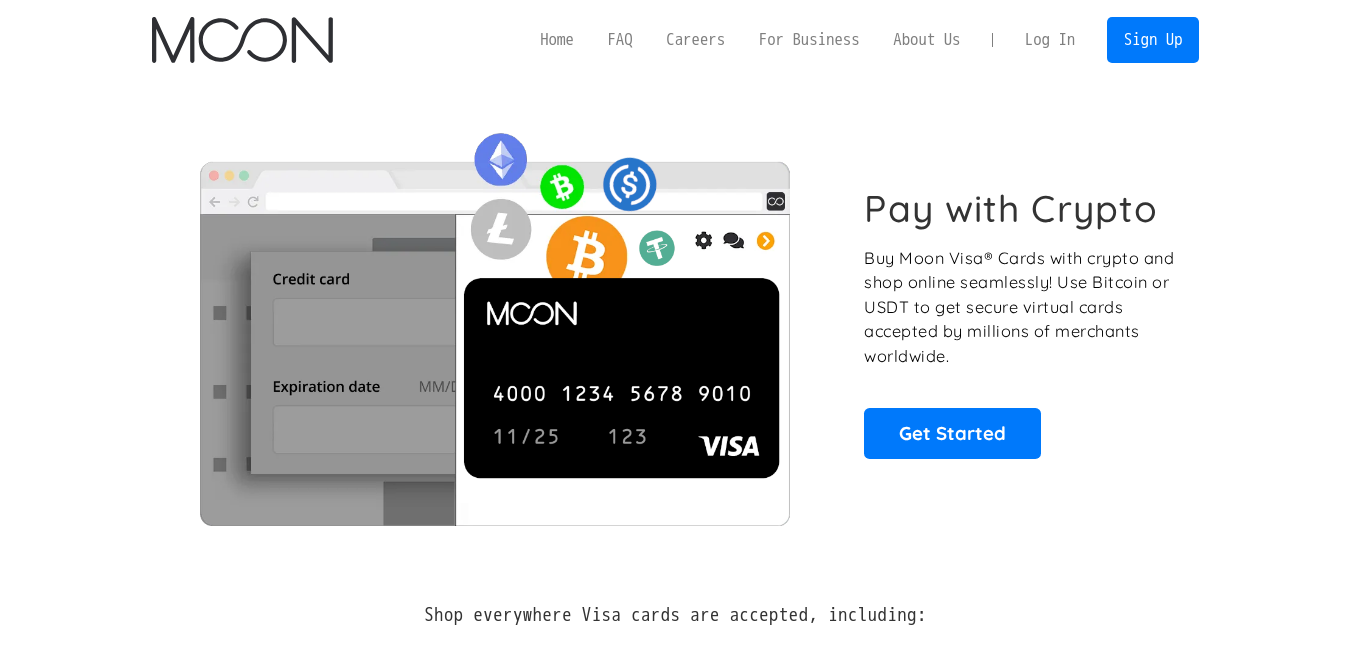 scroll, scrollTop: 0, scrollLeft: 0, axis: both 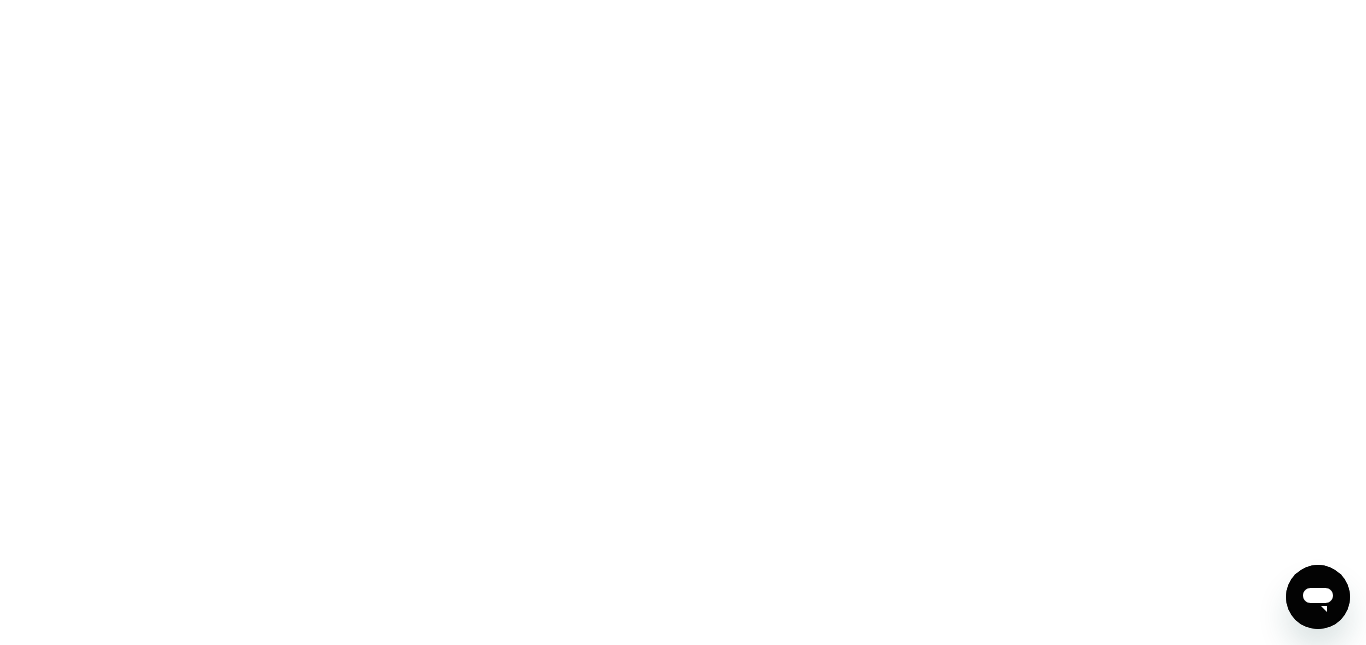 click 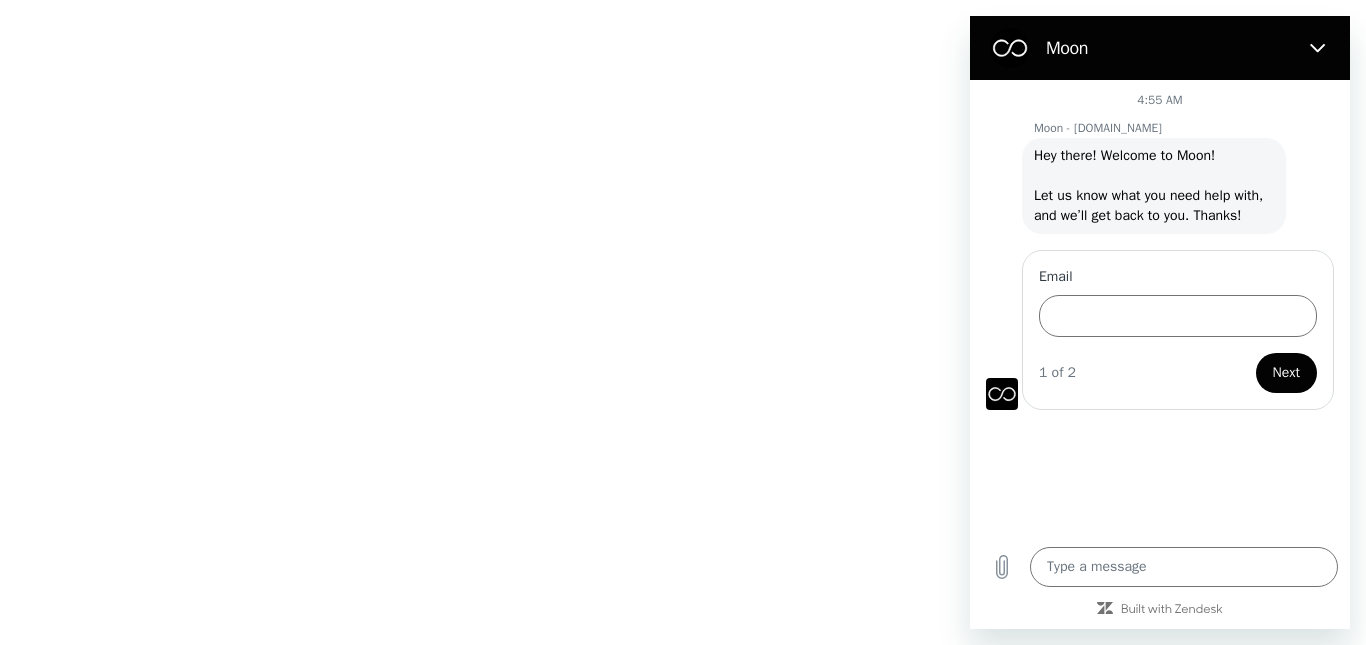 scroll, scrollTop: 0, scrollLeft: 0, axis: both 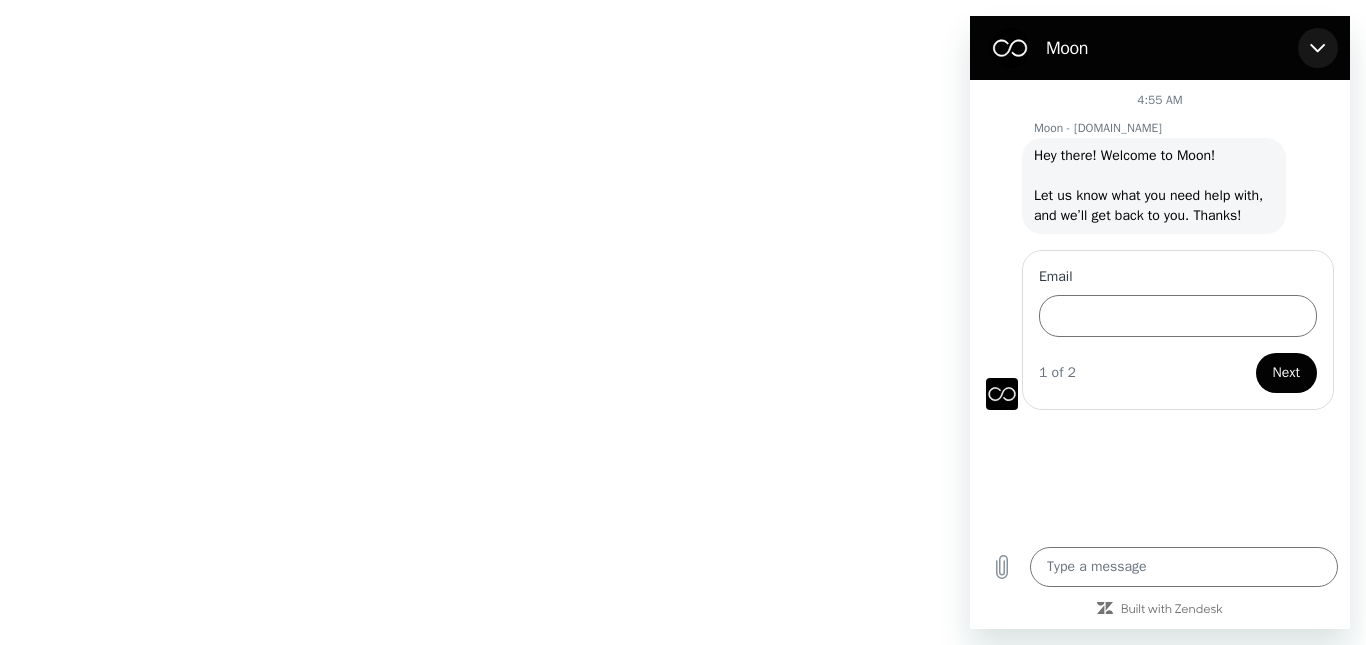 click at bounding box center [1318, 48] 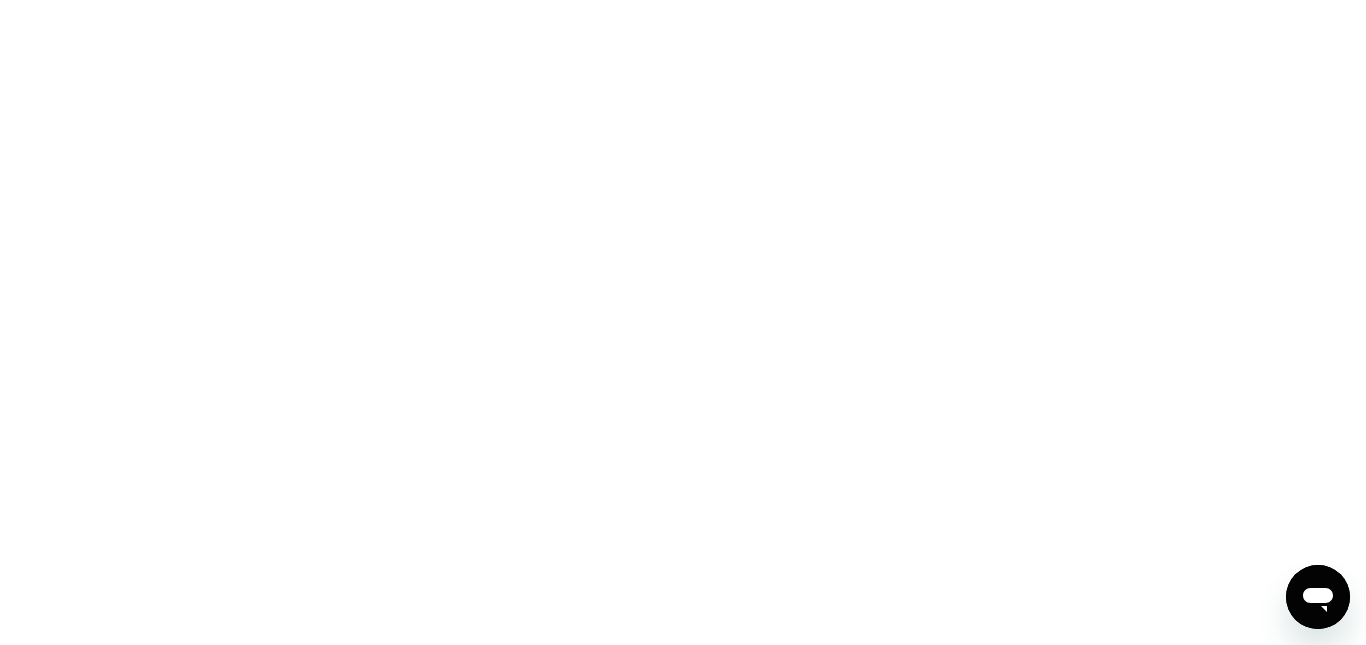 type on "x" 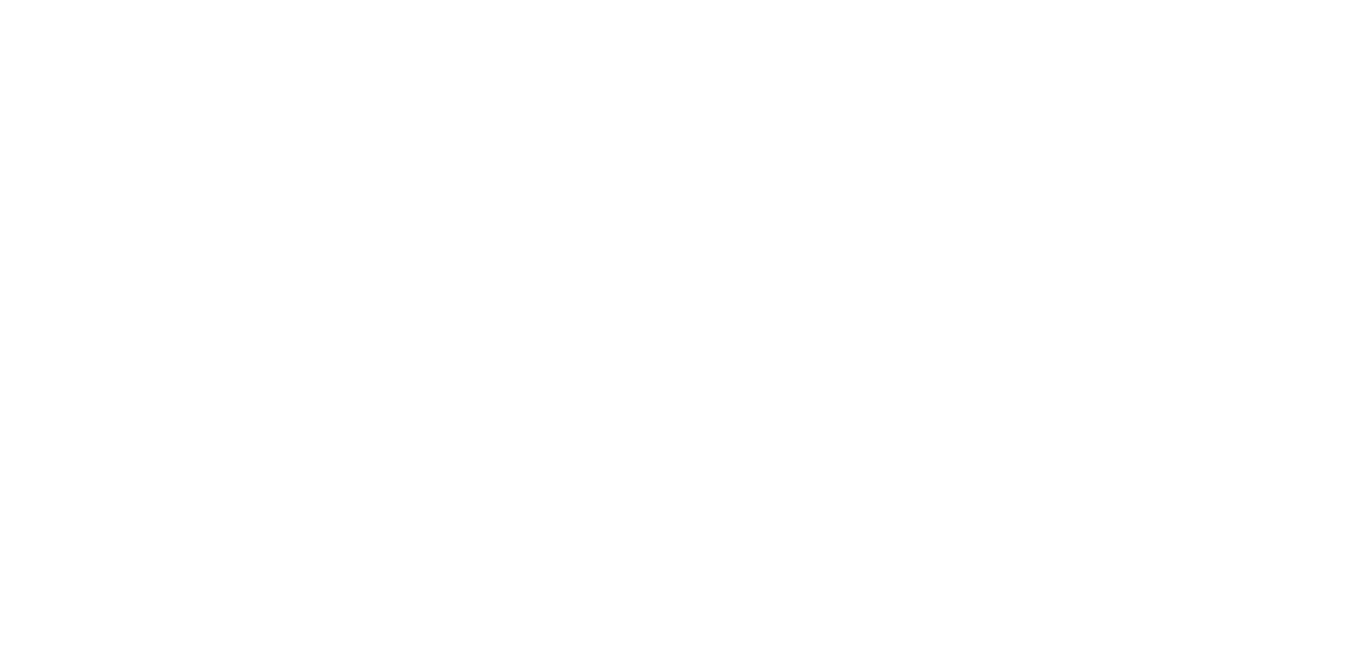 scroll, scrollTop: 0, scrollLeft: 0, axis: both 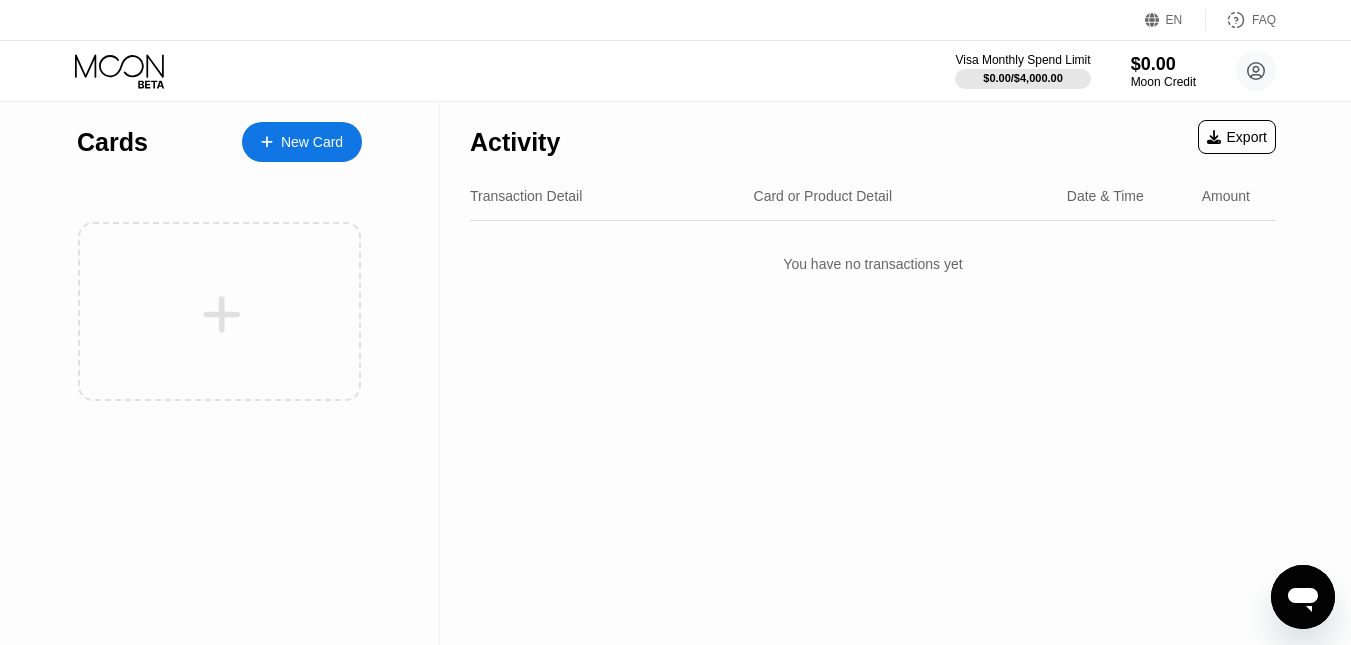click on "Activity Export Transaction Detail Card or Product Detail Date & Time Amount You have no transactions yet" at bounding box center [873, 373] 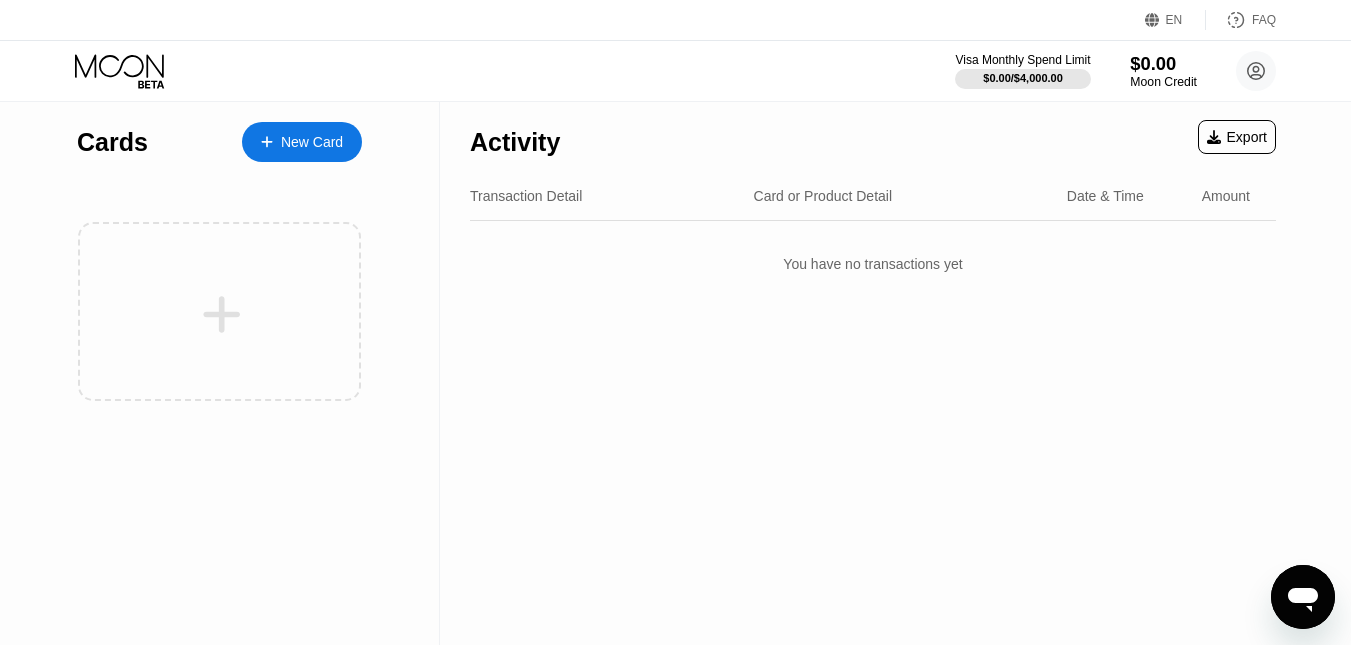 click on "$0.00" at bounding box center [1163, 63] 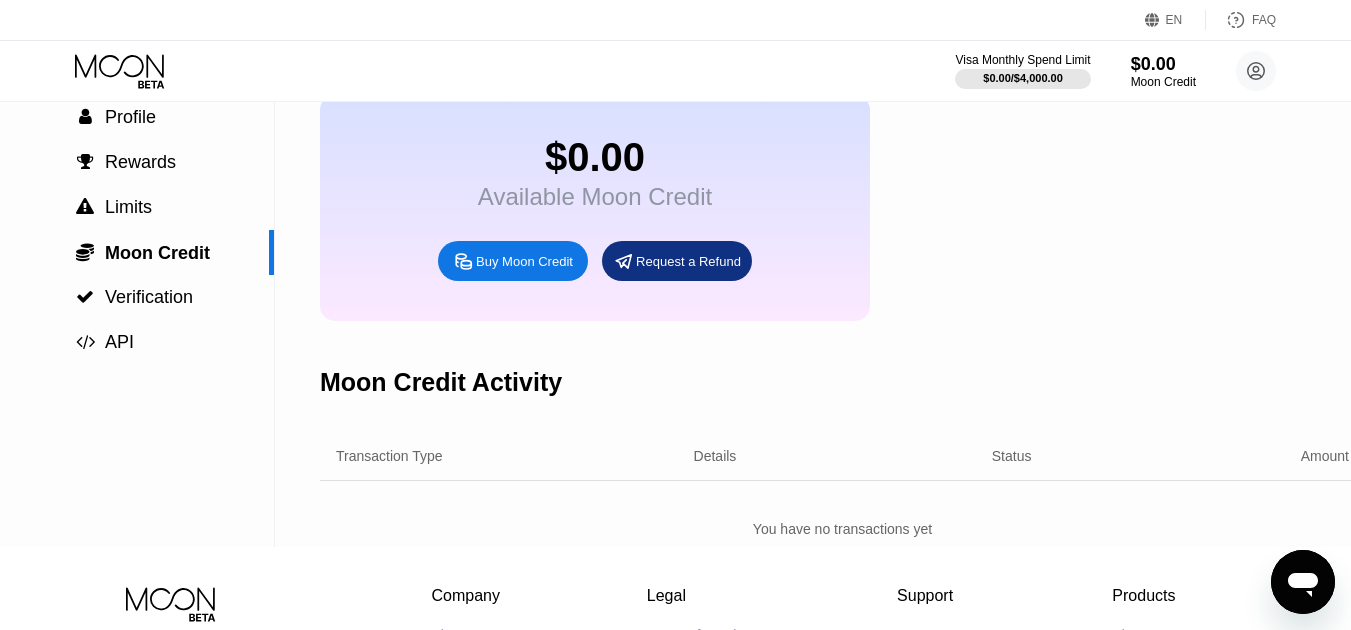 scroll, scrollTop: 0, scrollLeft: 0, axis: both 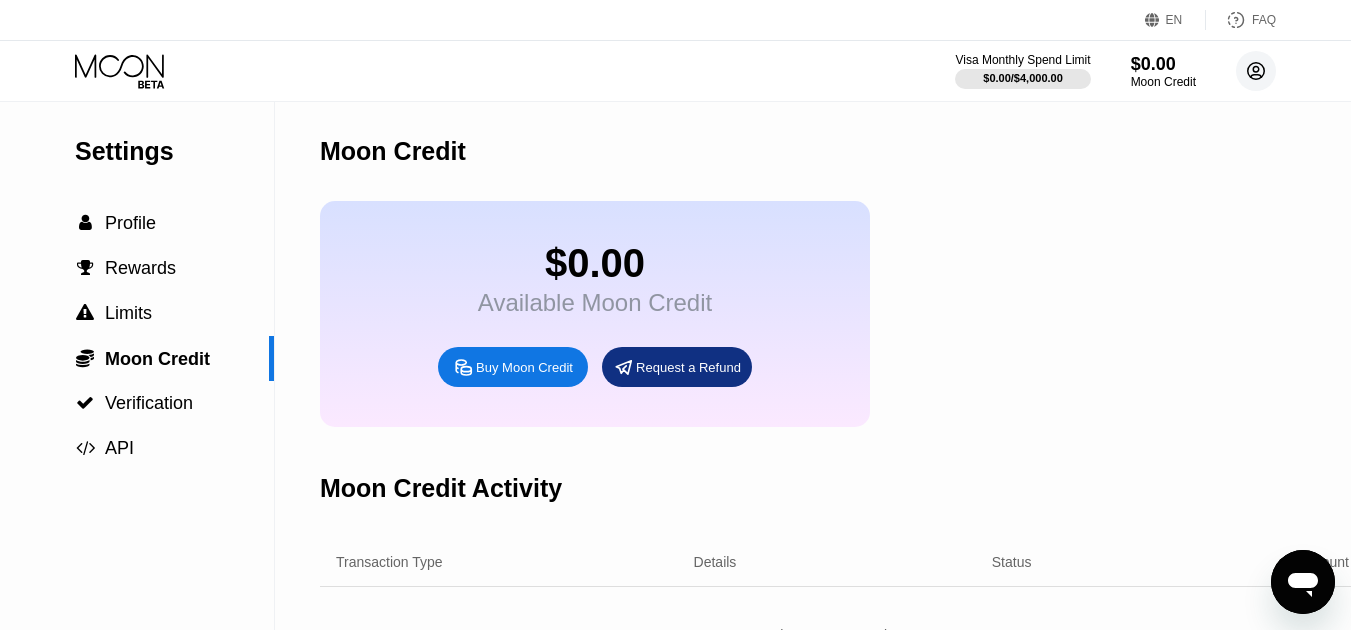 click 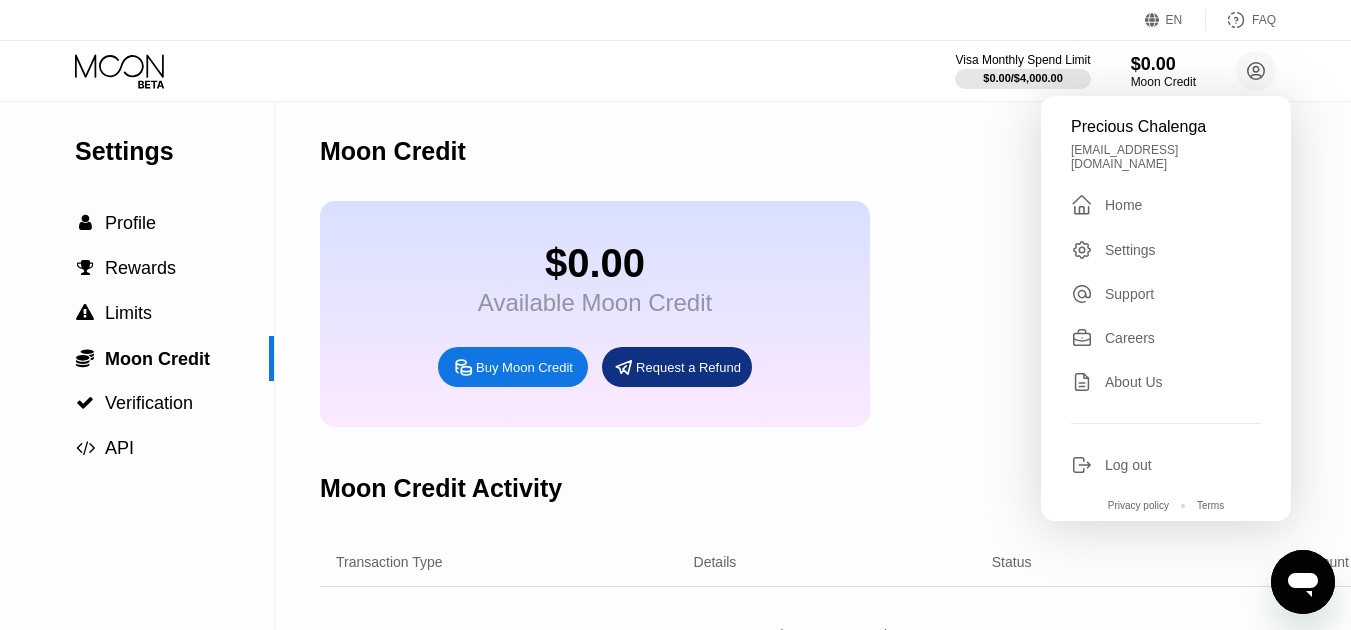 click on "Moon Credit" at bounding box center (842, 151) 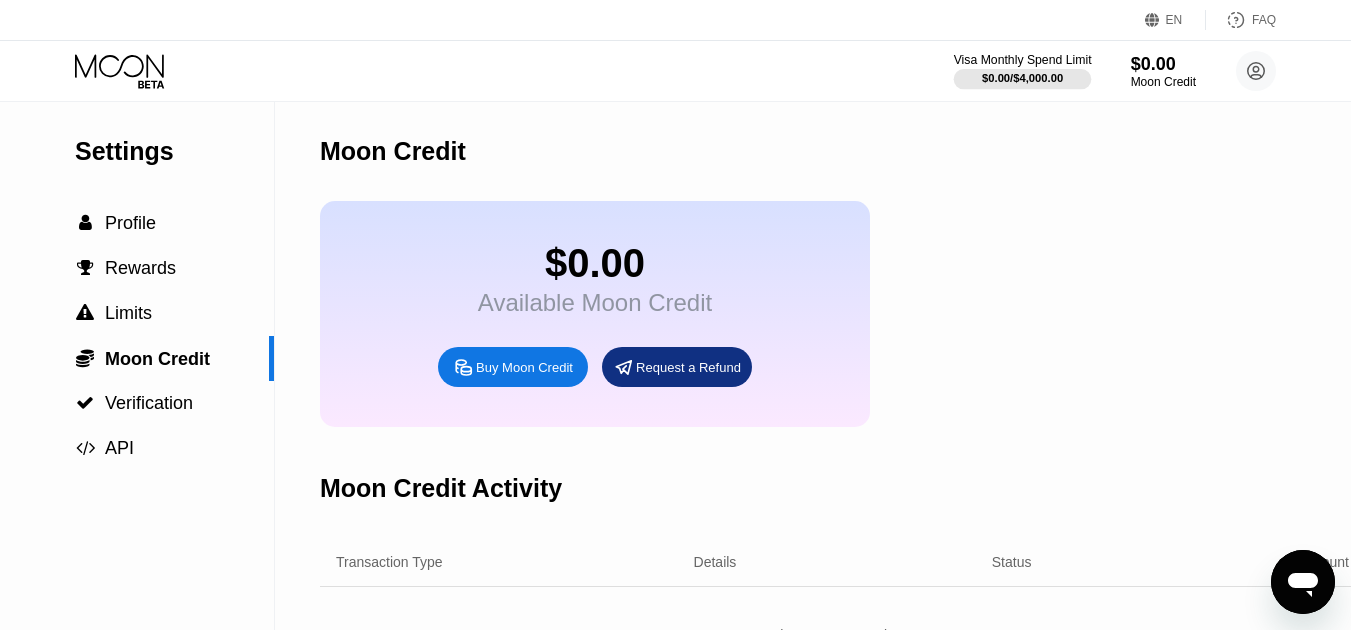 click on "$0.00 / $4,000.00" at bounding box center (1022, 78) 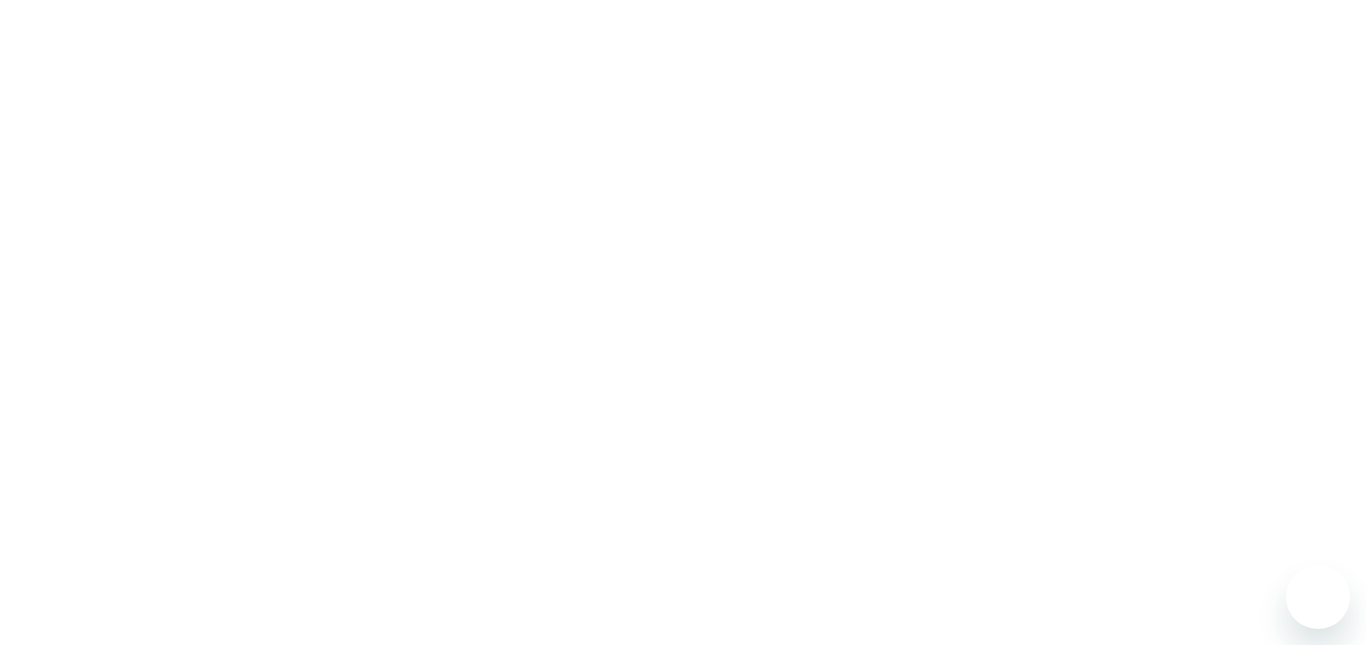 scroll, scrollTop: 0, scrollLeft: 0, axis: both 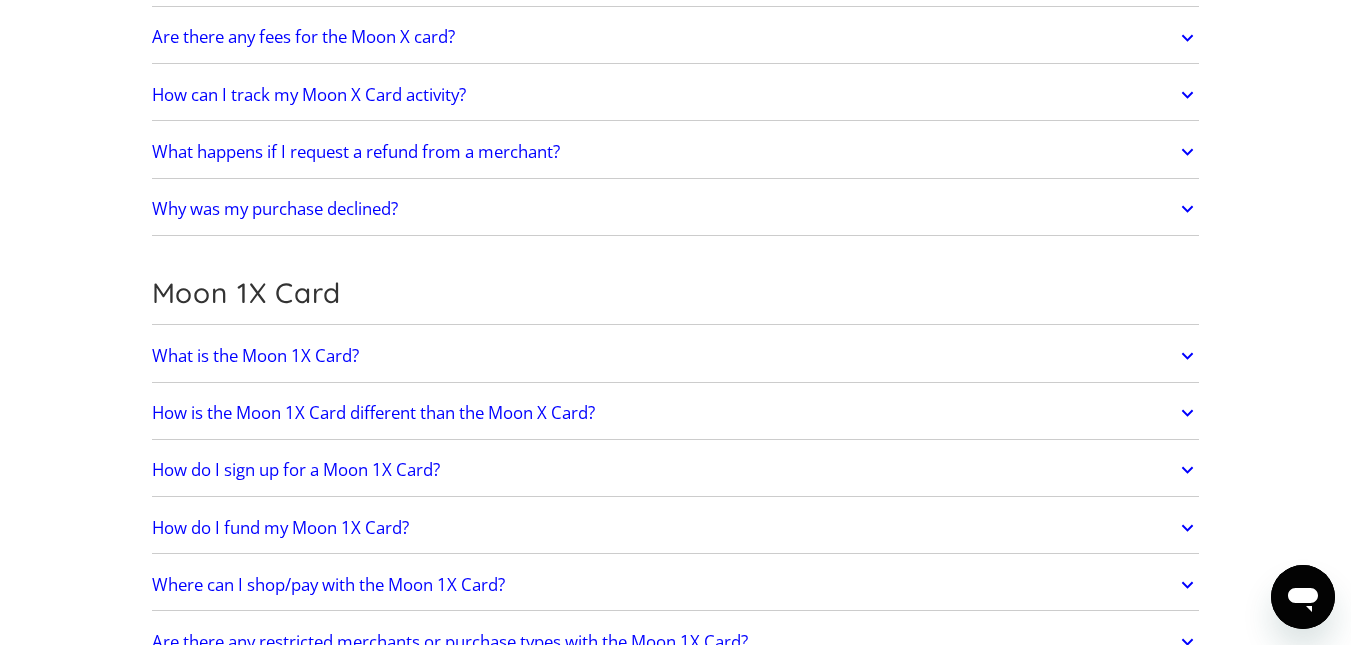 click 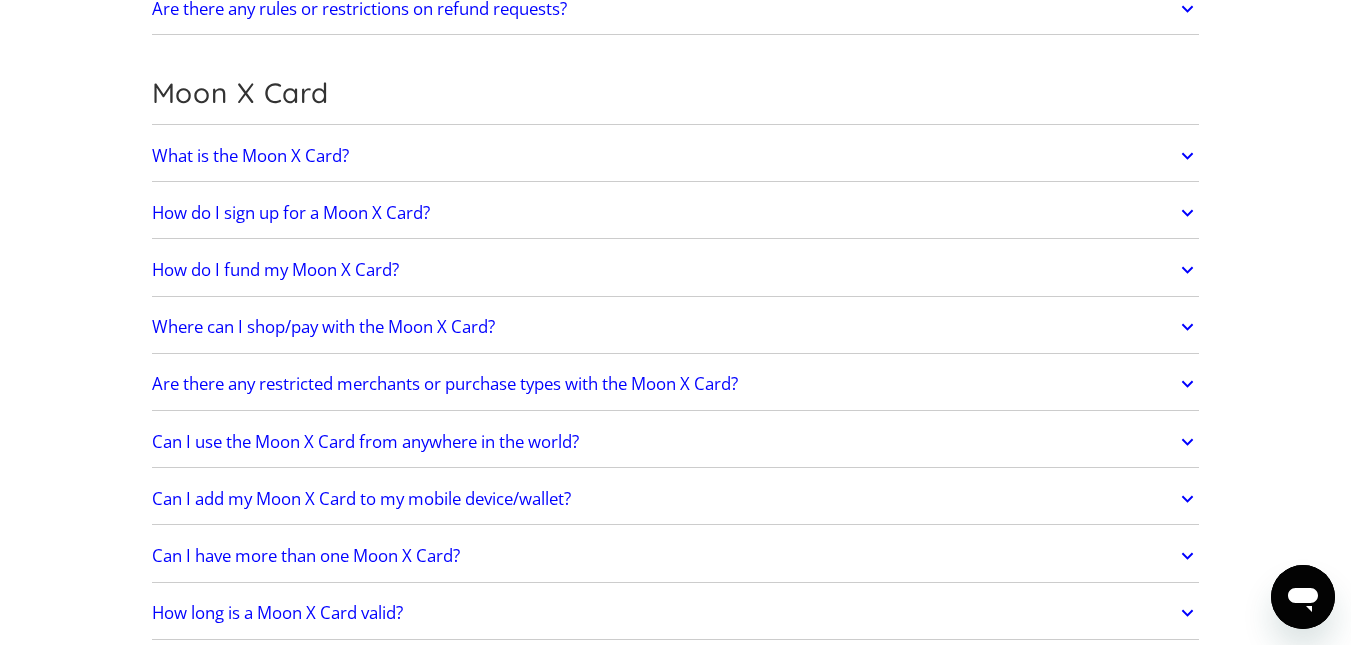 scroll, scrollTop: 1380, scrollLeft: 0, axis: vertical 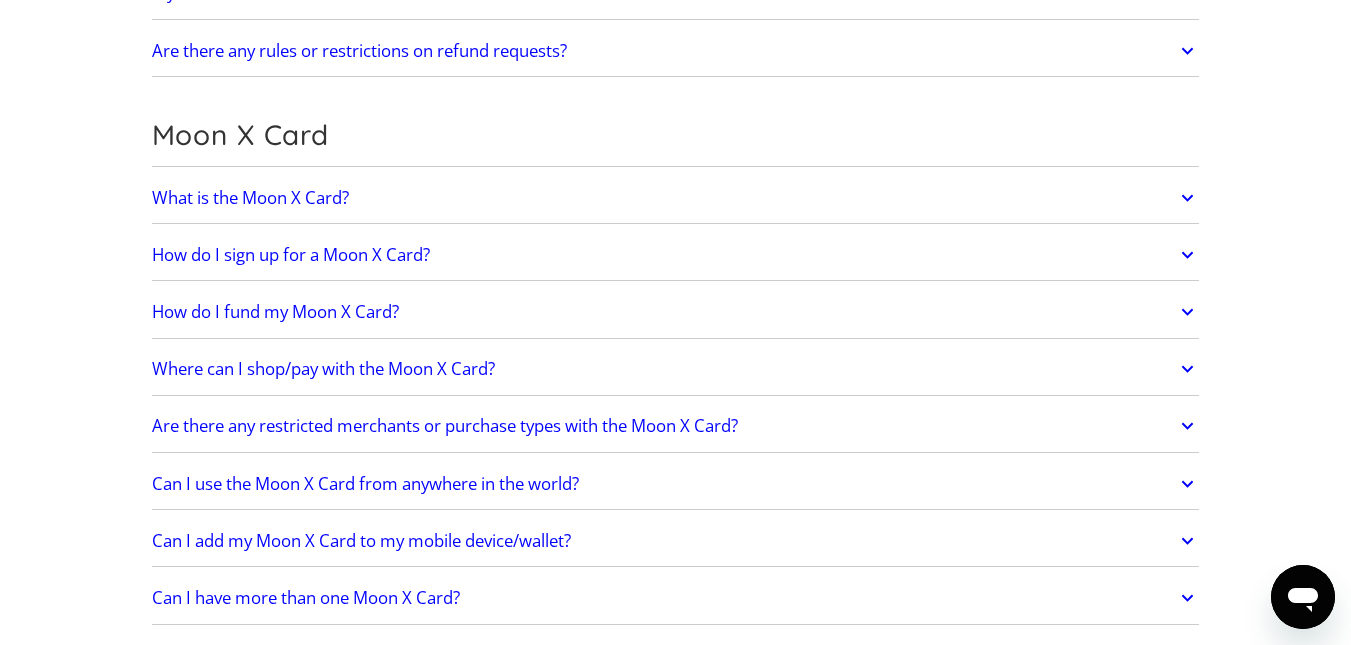click 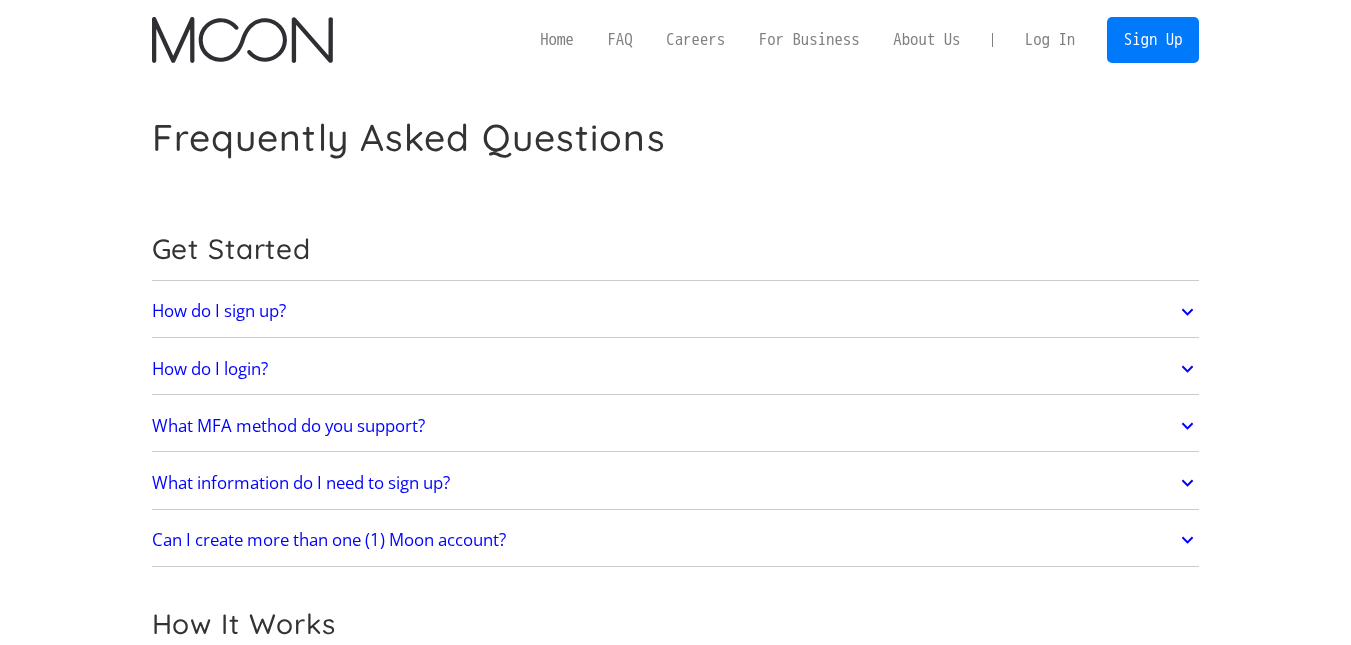 scroll, scrollTop: 0, scrollLeft: 0, axis: both 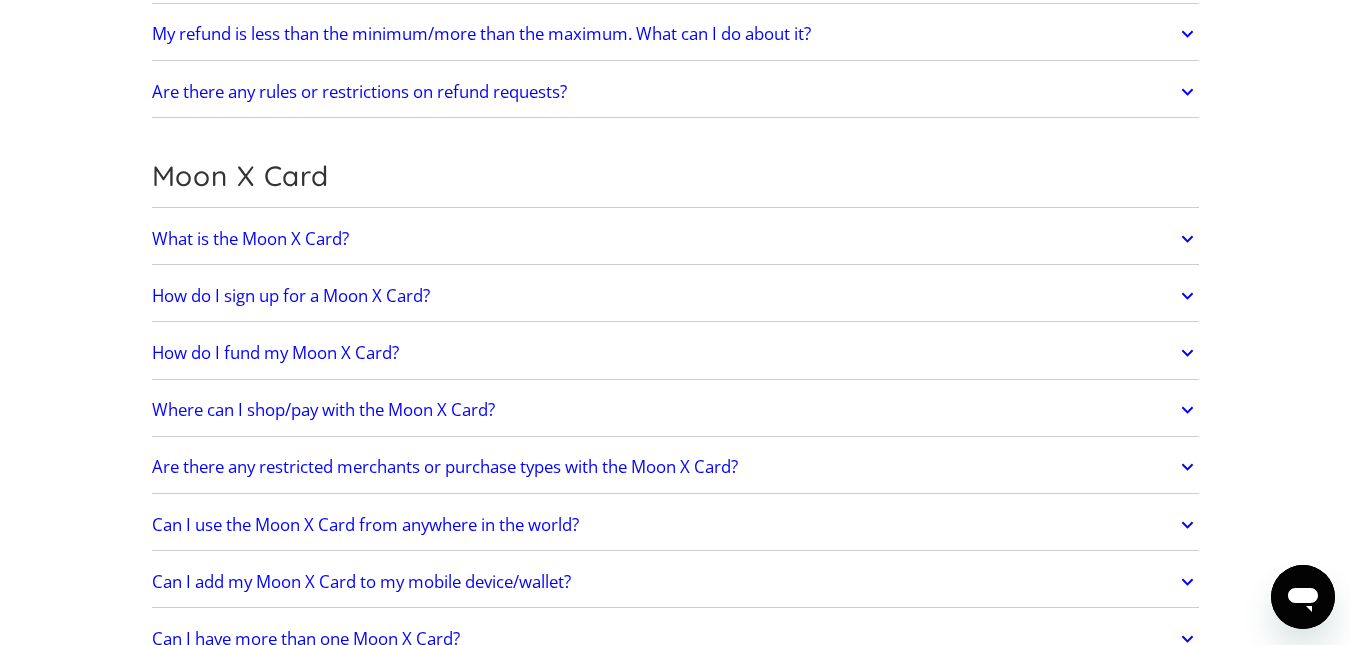 click on "How do I fund my Moon X Card?" at bounding box center (676, 353) 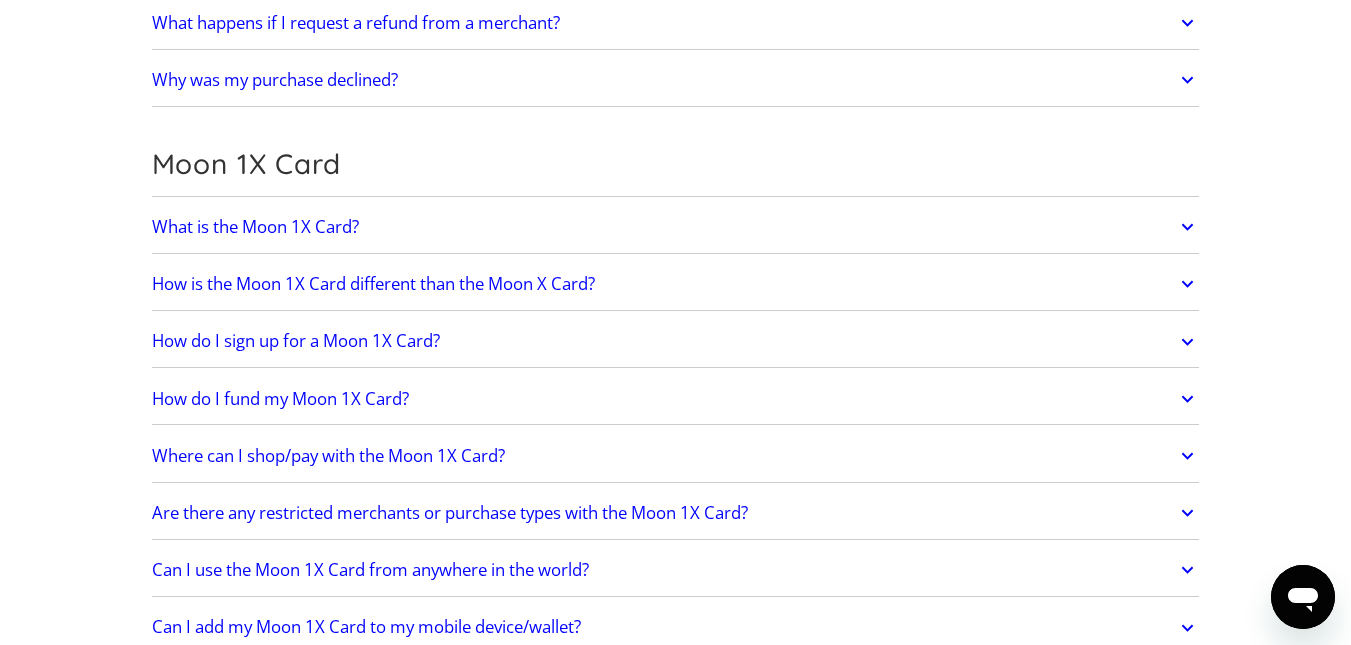 scroll, scrollTop: 2327, scrollLeft: 0, axis: vertical 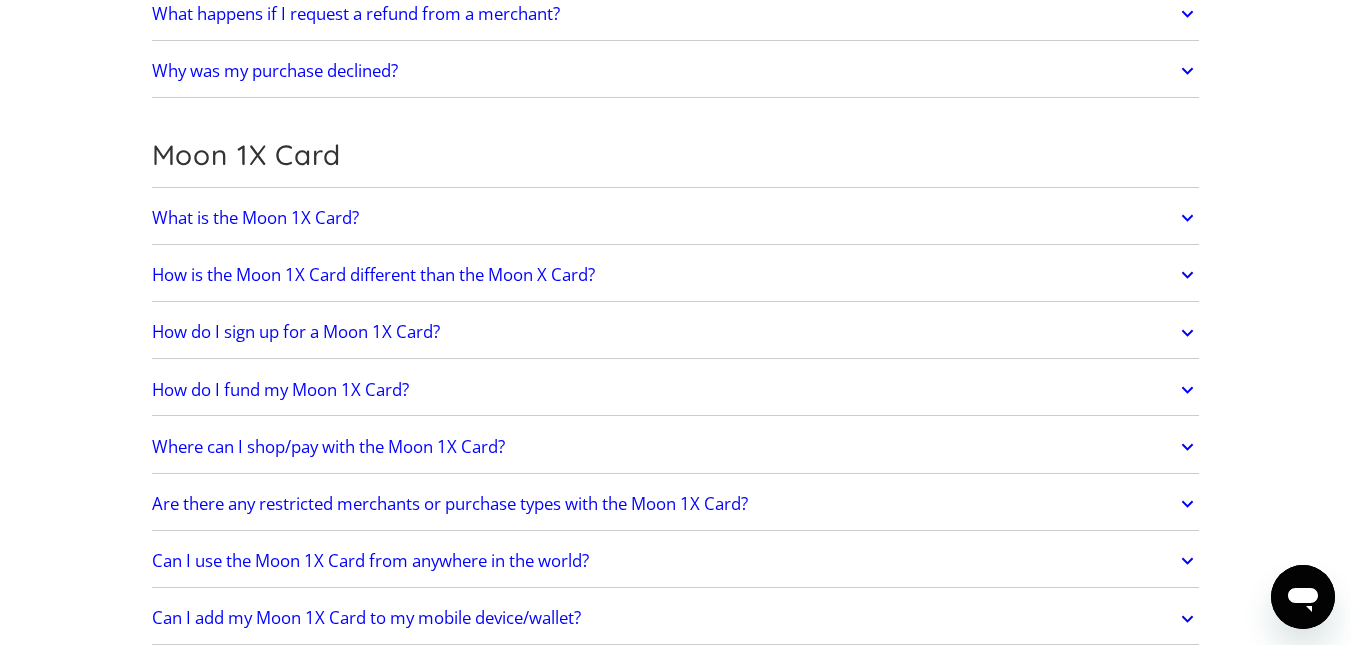 click on "What is the Moon 1X Card?" at bounding box center [676, -749] 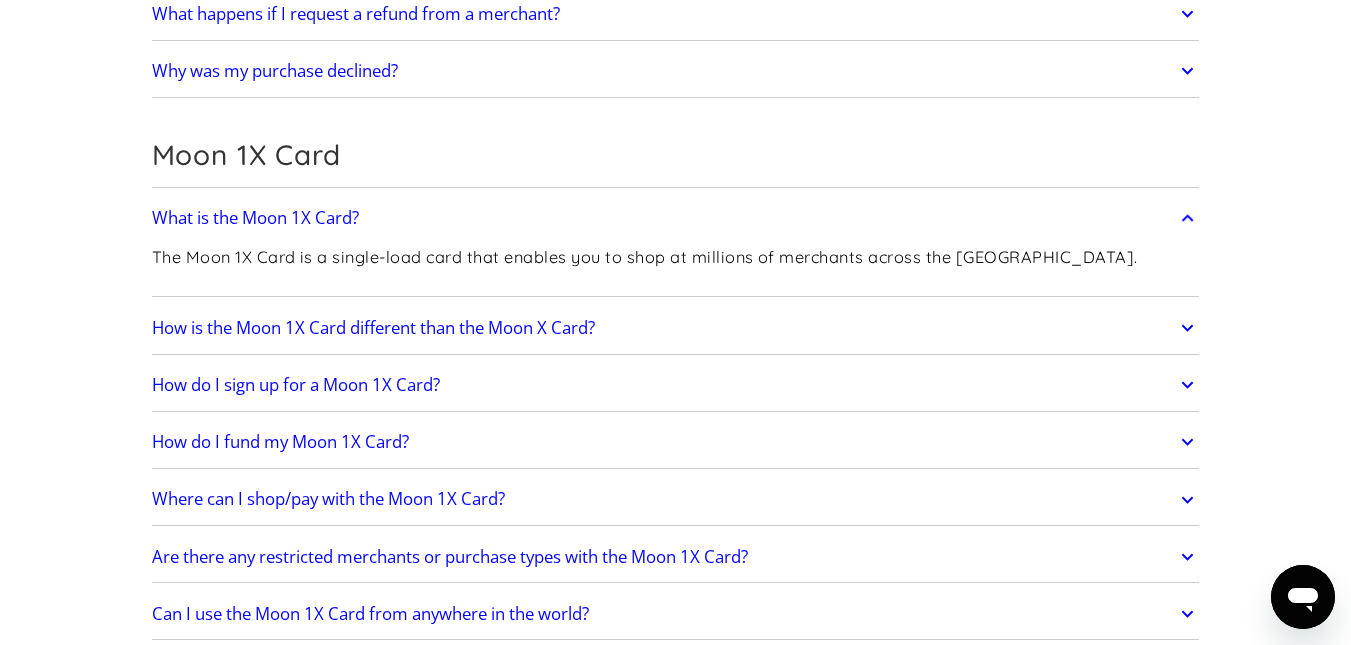 click on "How is the Moon 1X Card different than the Moon X Card?" at bounding box center [676, 328] 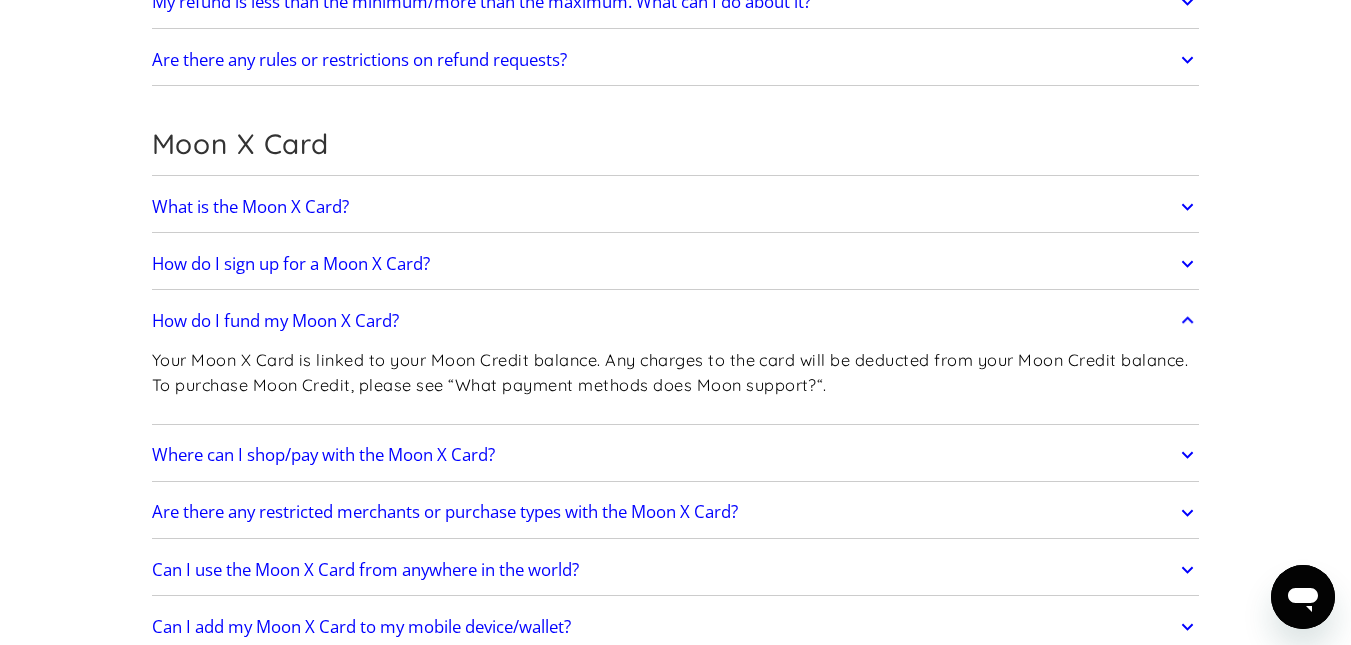 scroll, scrollTop: 1345, scrollLeft: 0, axis: vertical 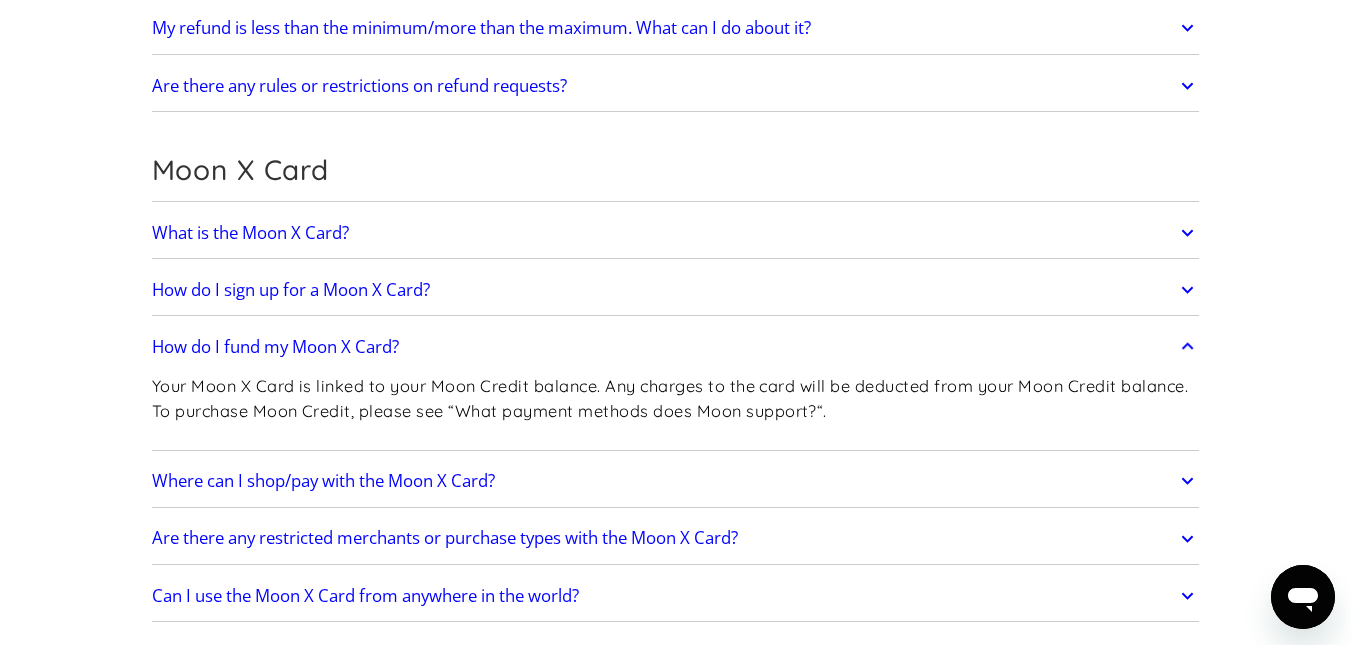 click on "What is the Moon X Card?" at bounding box center [676, 233] 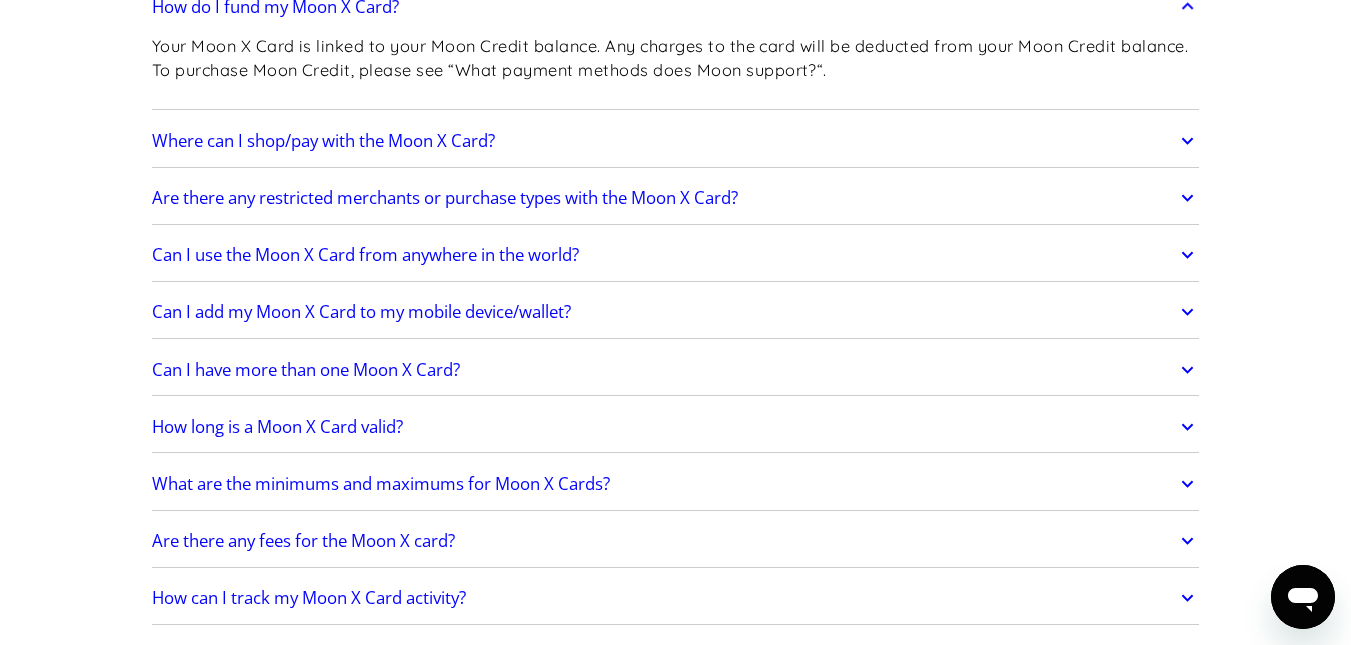 scroll, scrollTop: 1773, scrollLeft: 0, axis: vertical 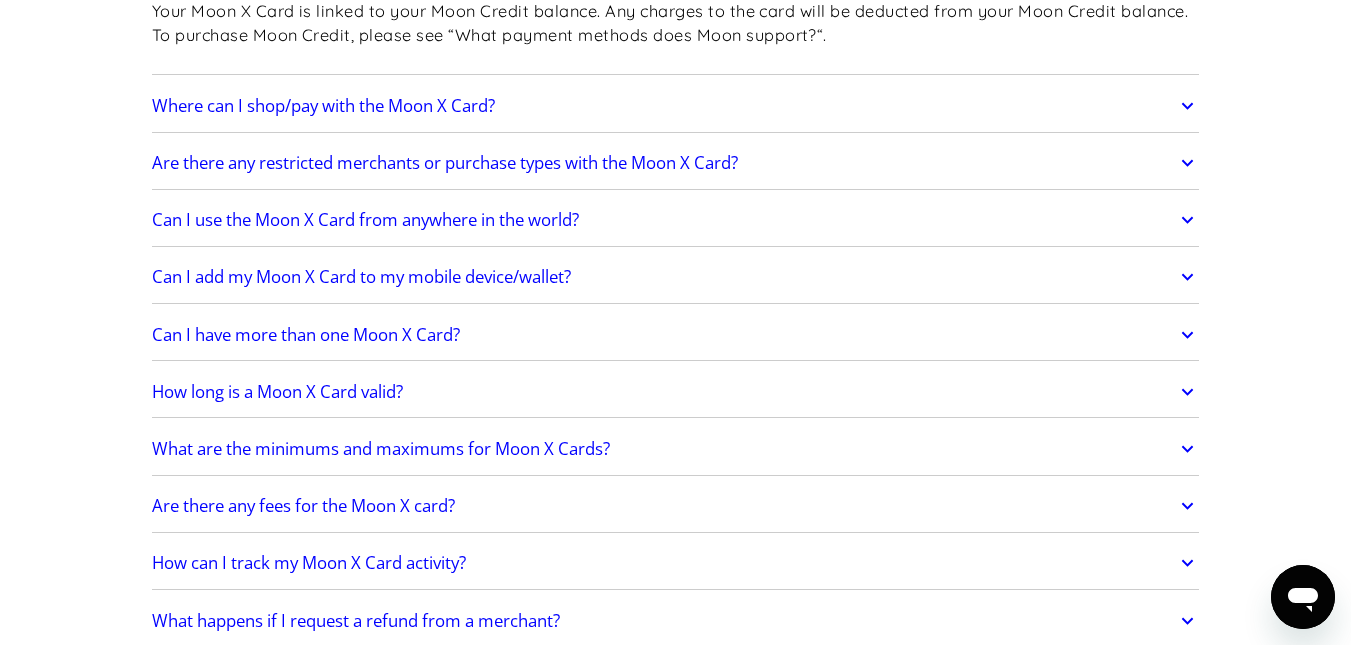 click on "Can I use the Moon X Card from anywhere in the world?" at bounding box center [676, 220] 